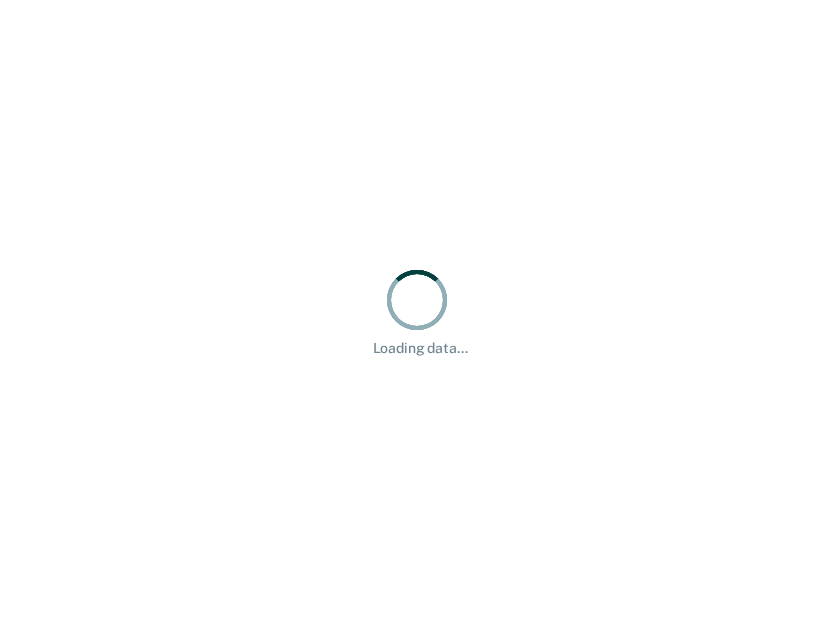 scroll, scrollTop: 0, scrollLeft: 0, axis: both 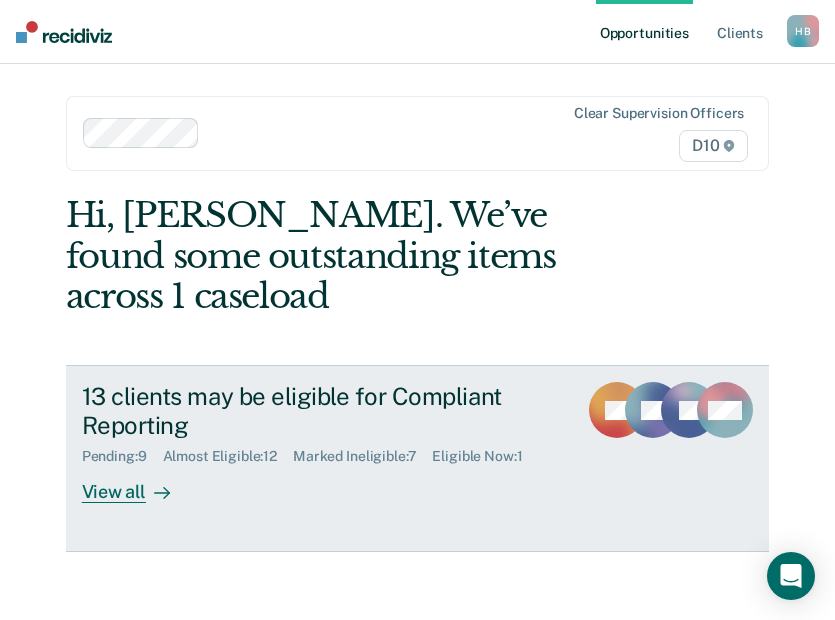 click on "13 clients may be eligible for Compliant Reporting Pending :  9 Almost Eligible :  12 Marked Ineligible :  7 Eligible Now :  1 View all" at bounding box center (346, 442) 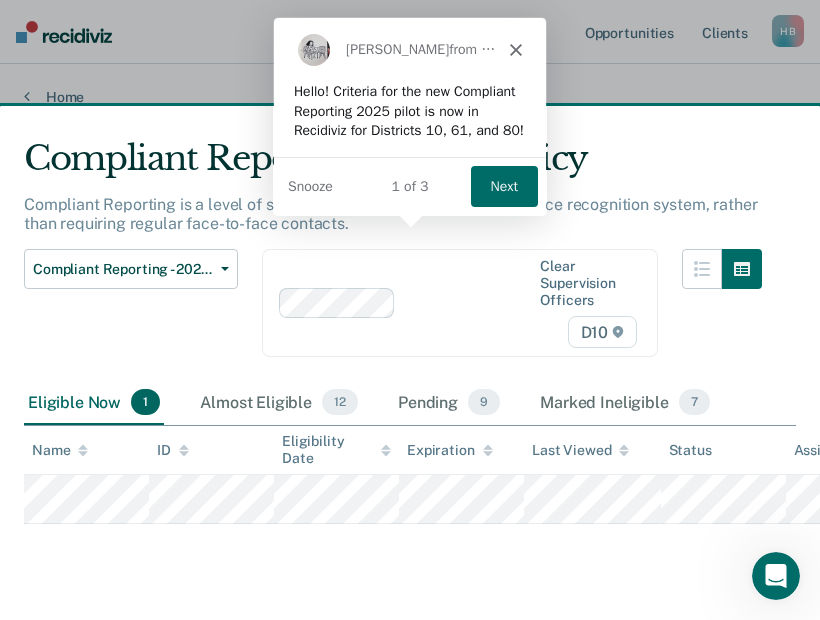 scroll, scrollTop: 0, scrollLeft: 0, axis: both 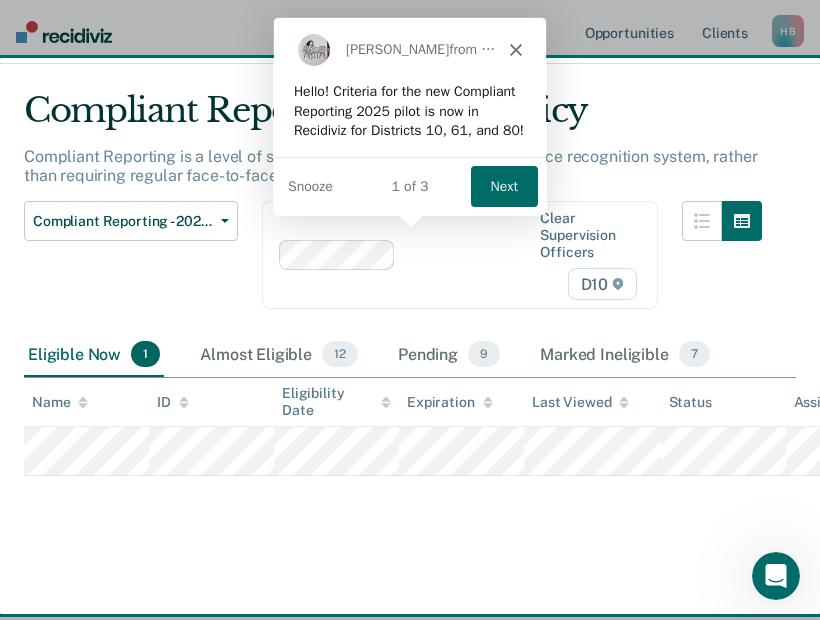 click 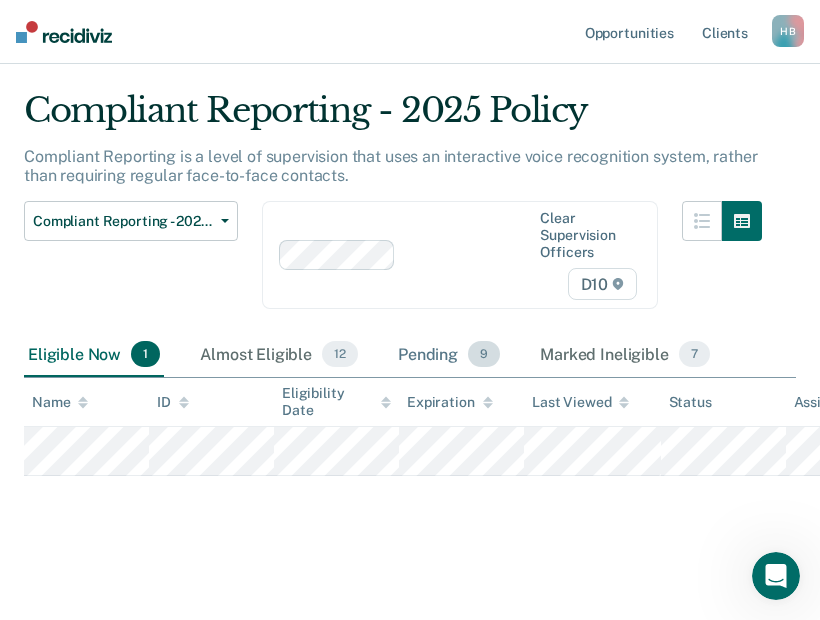 click on "Pending 9" at bounding box center (449, 355) 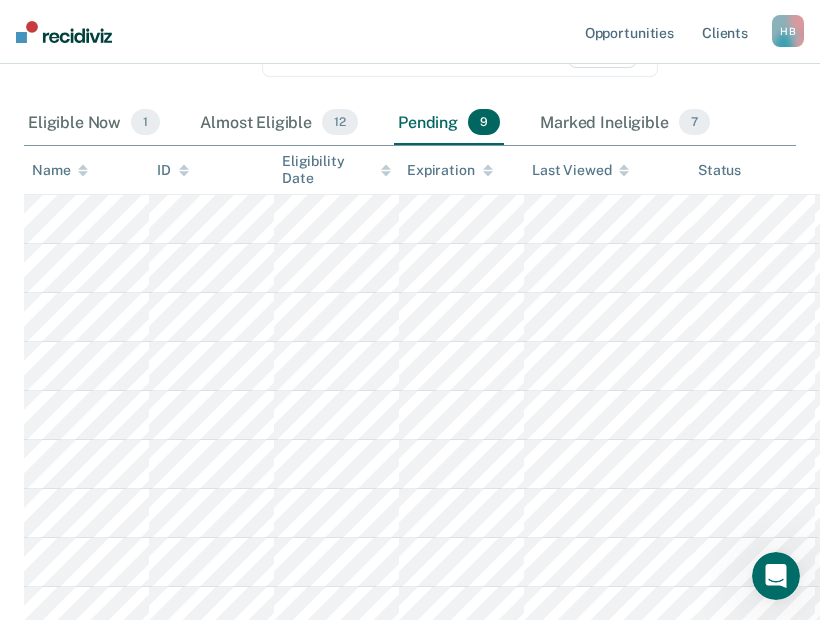 scroll, scrollTop: 248, scrollLeft: 0, axis: vertical 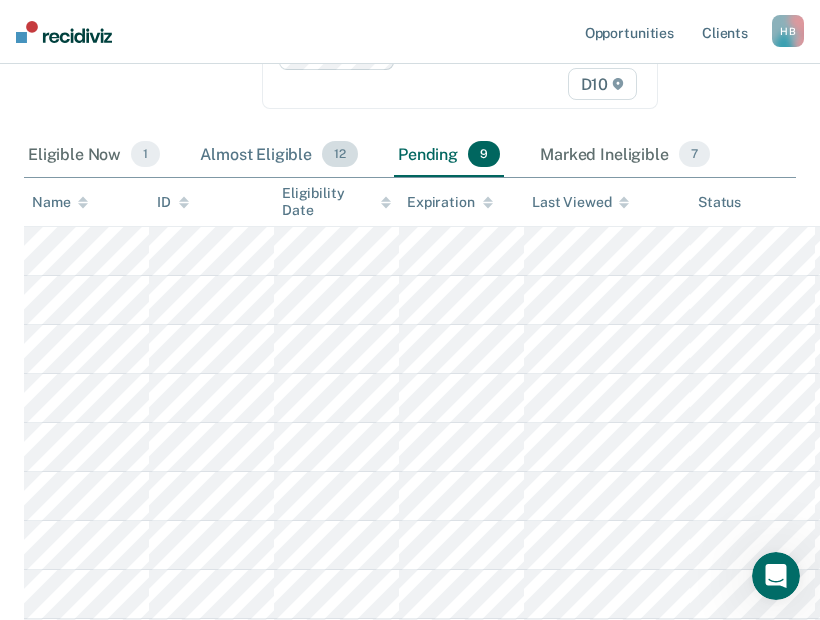 click on "Almost Eligible 12" at bounding box center (279, 155) 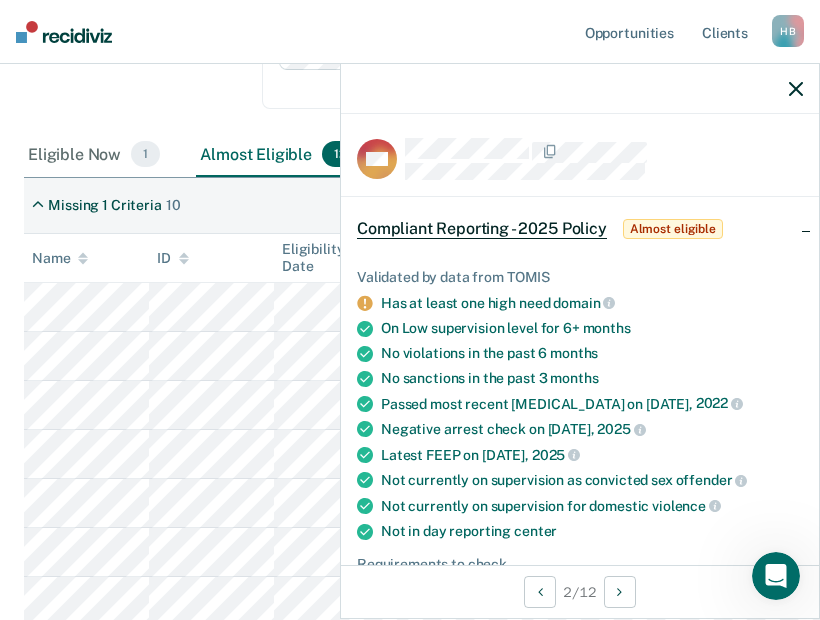 click at bounding box center [580, 89] 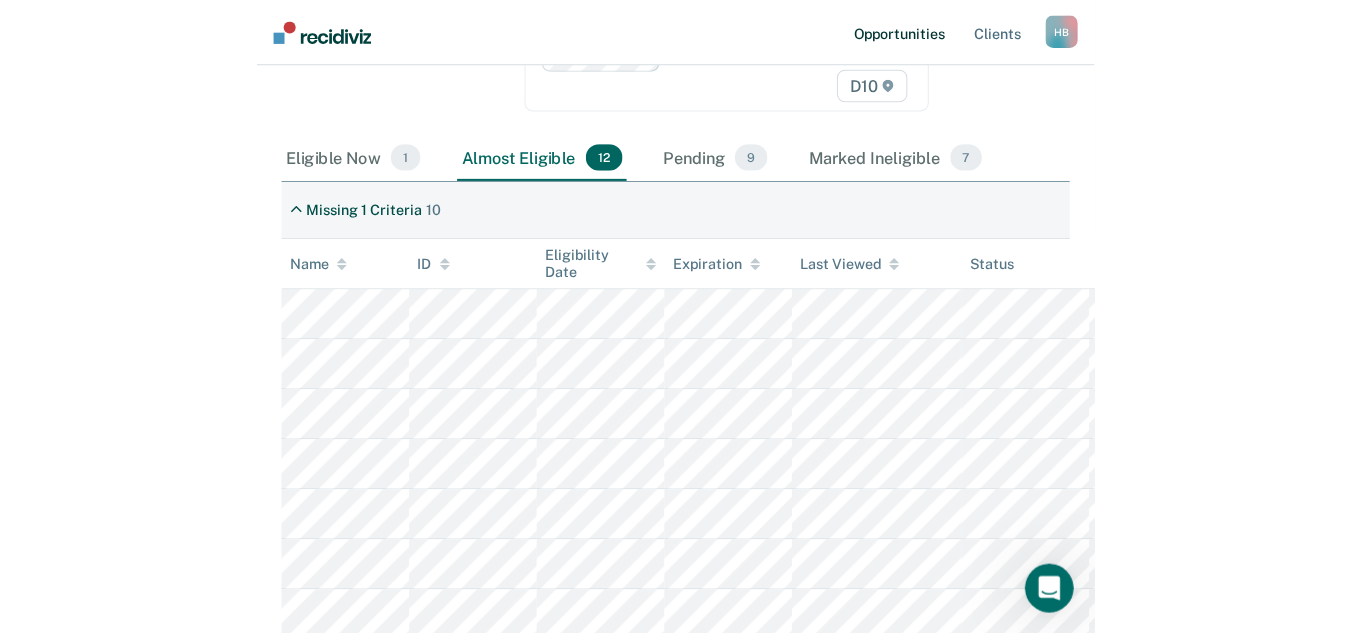 scroll, scrollTop: 0, scrollLeft: 0, axis: both 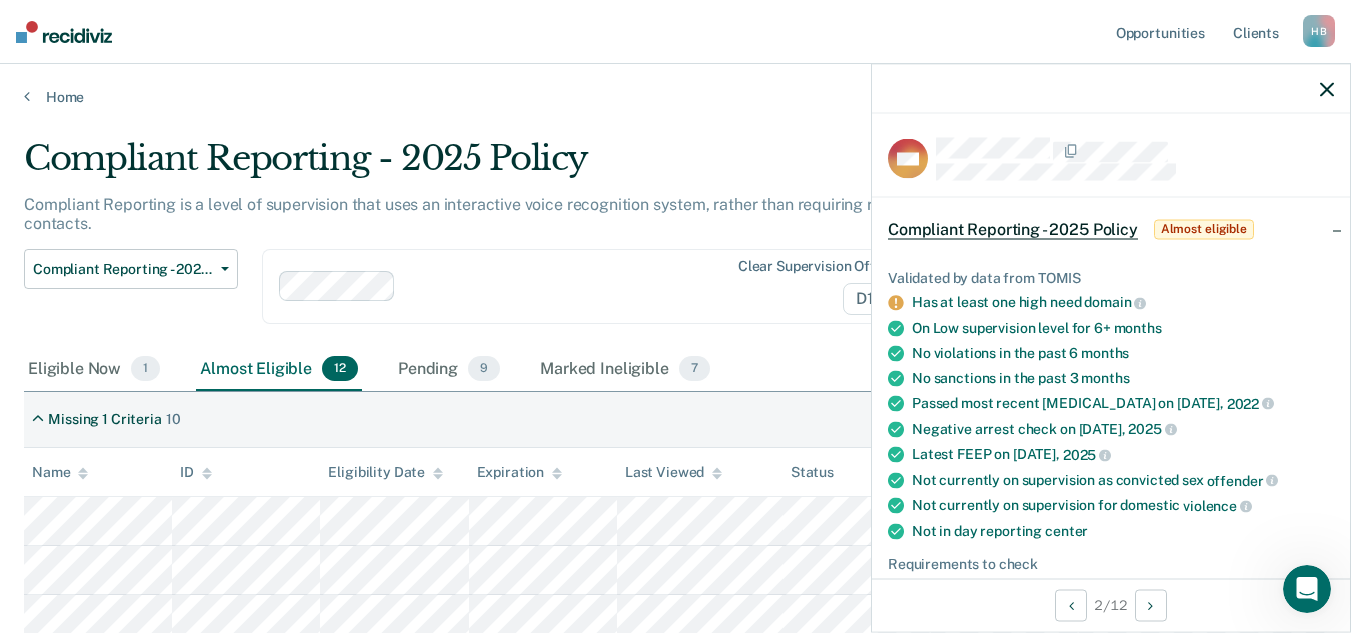 click on "Missing 1 Criteria 10" at bounding box center [675, 420] 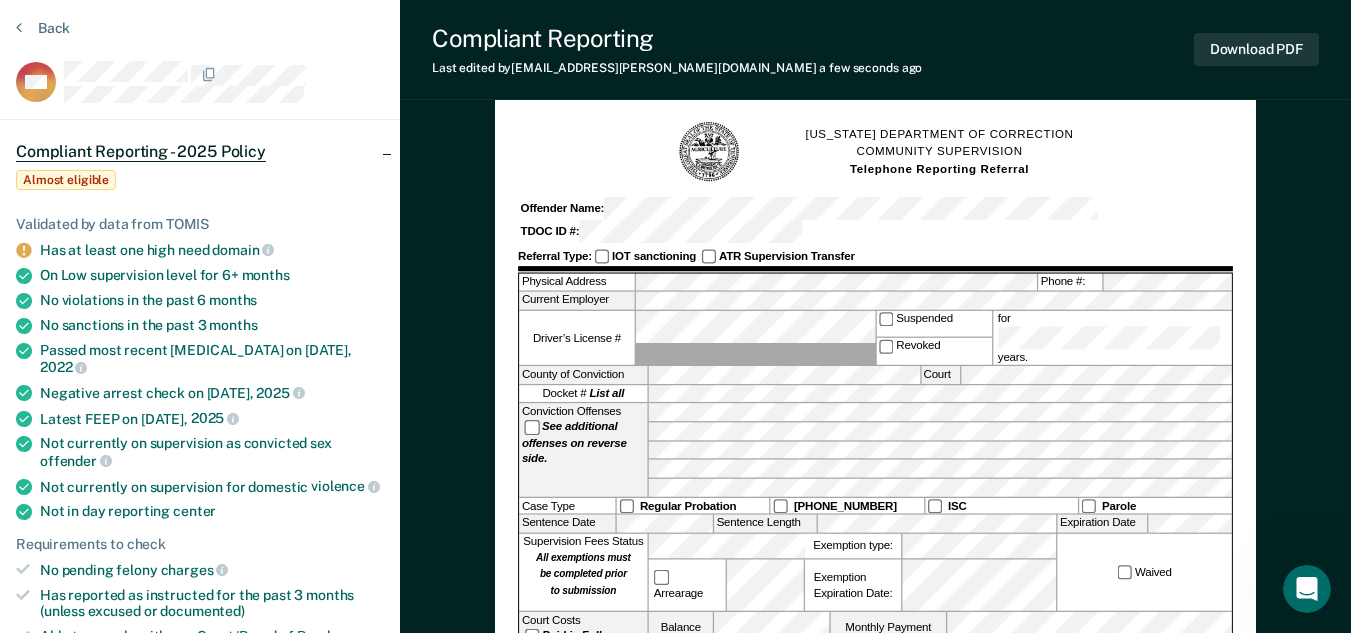 scroll, scrollTop: 100, scrollLeft: 0, axis: vertical 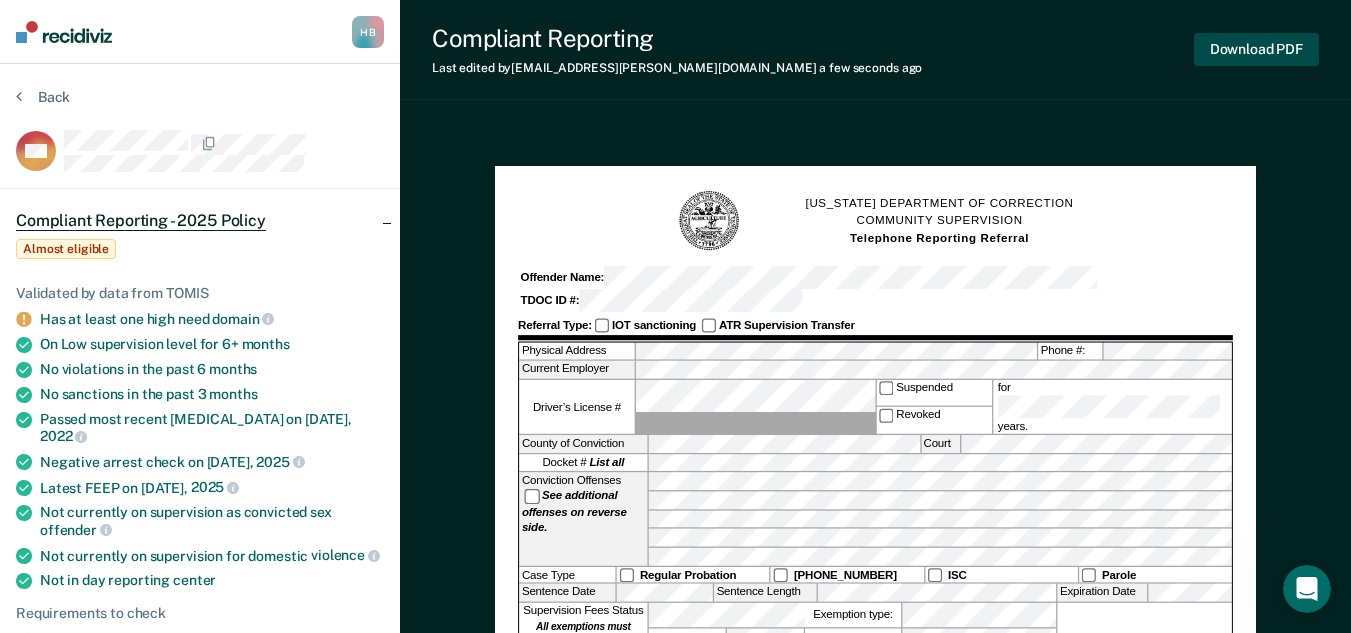 click on "Download PDF" at bounding box center (1256, 49) 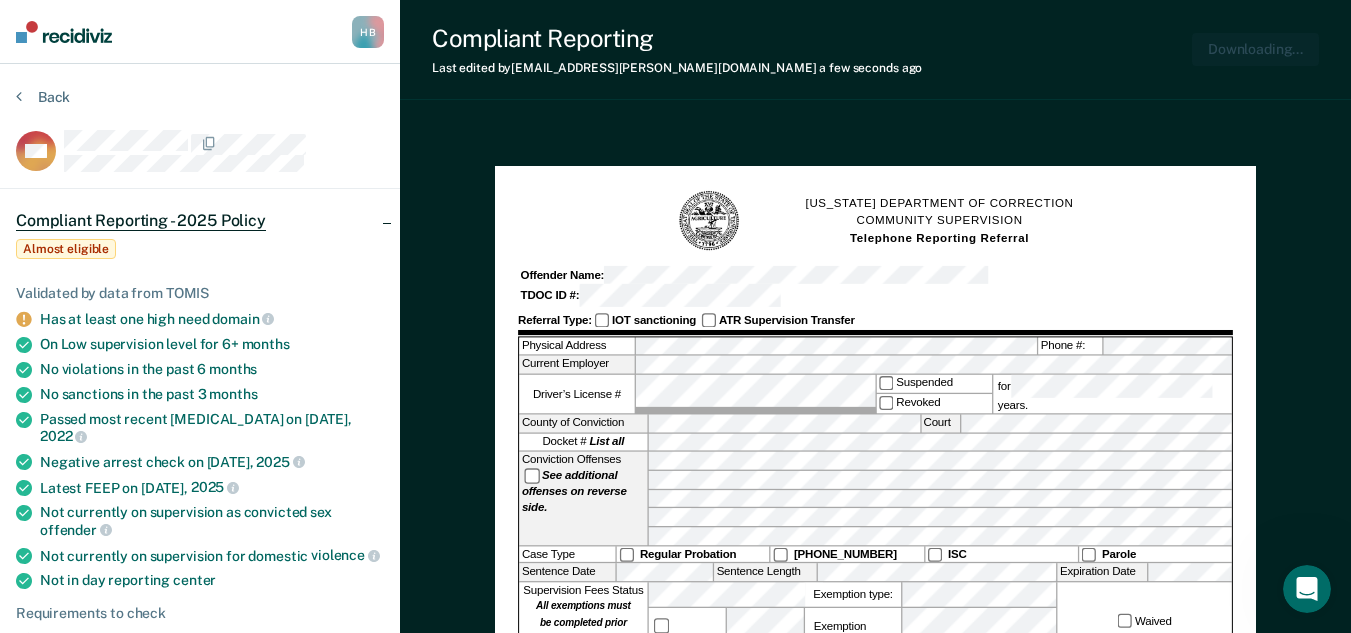 scroll, scrollTop: 0, scrollLeft: 0, axis: both 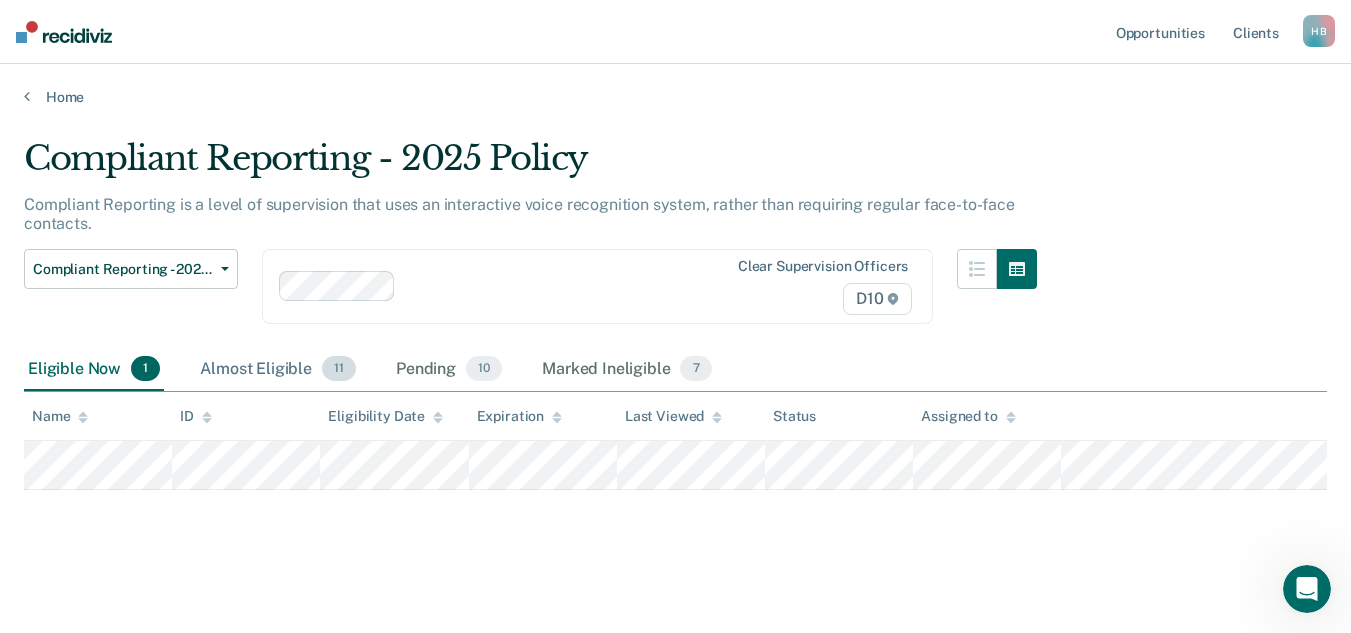 click on "Almost Eligible 11" at bounding box center [278, 370] 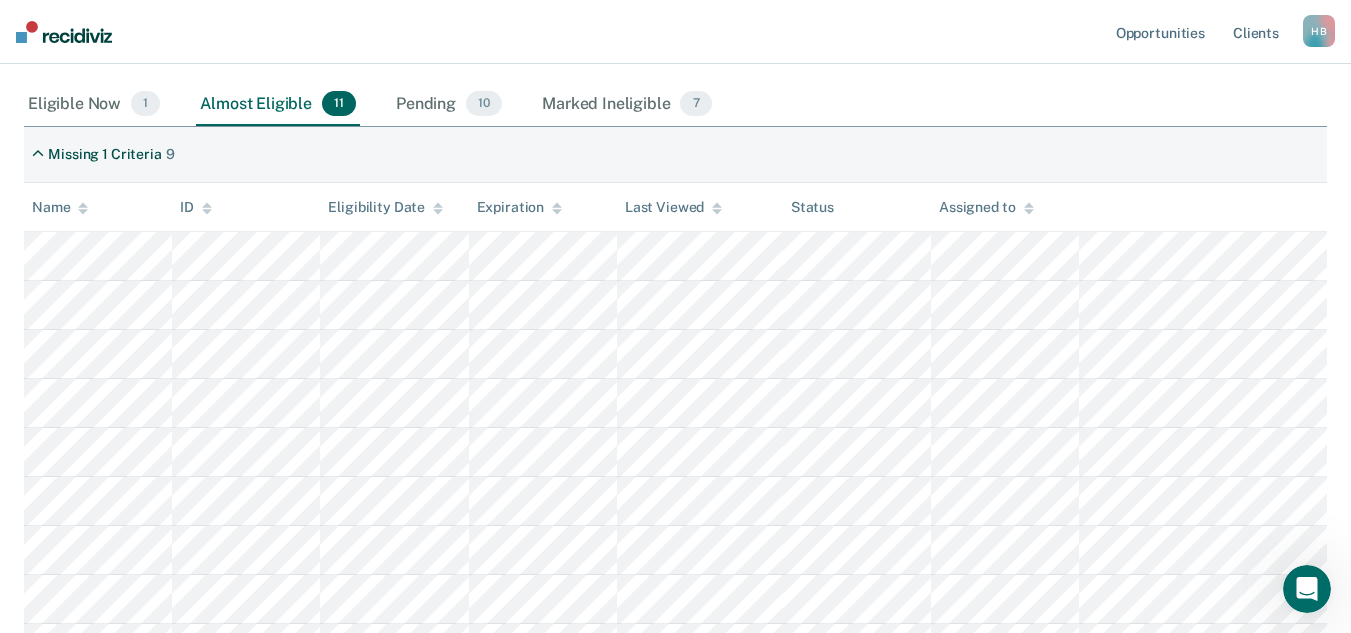 scroll, scrollTop: 300, scrollLeft: 0, axis: vertical 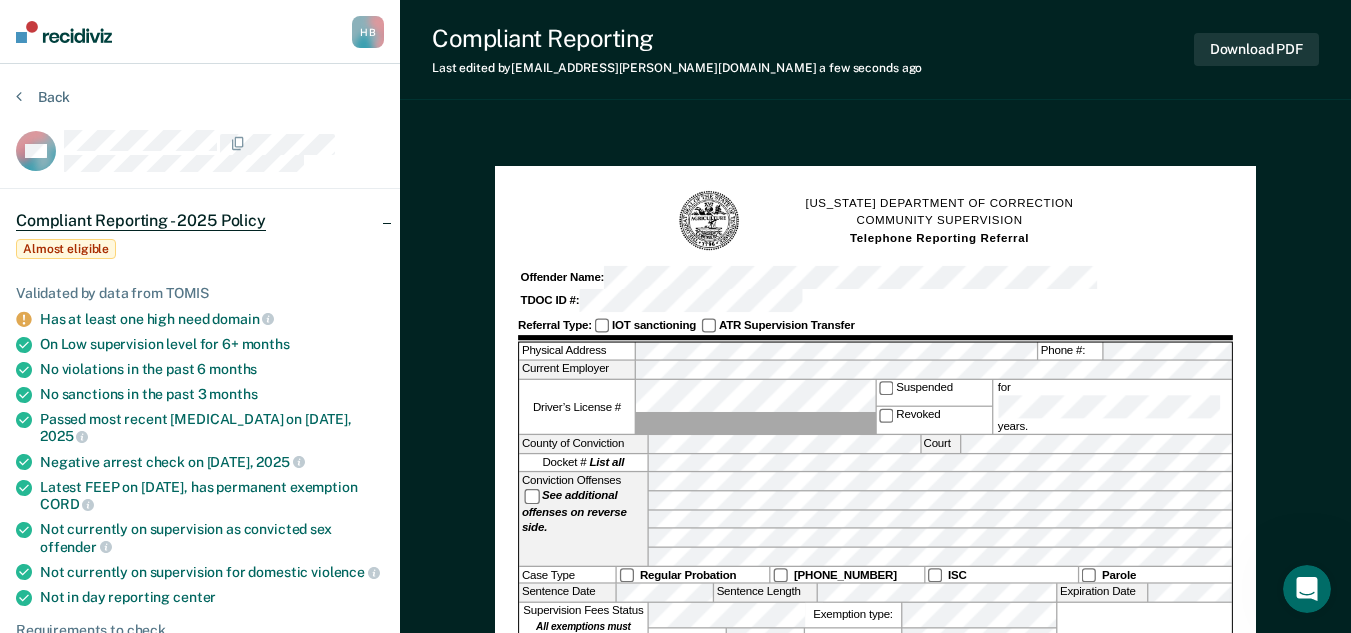 click on "Sentence Date Sentence Length Expiration Date" at bounding box center [875, 593] 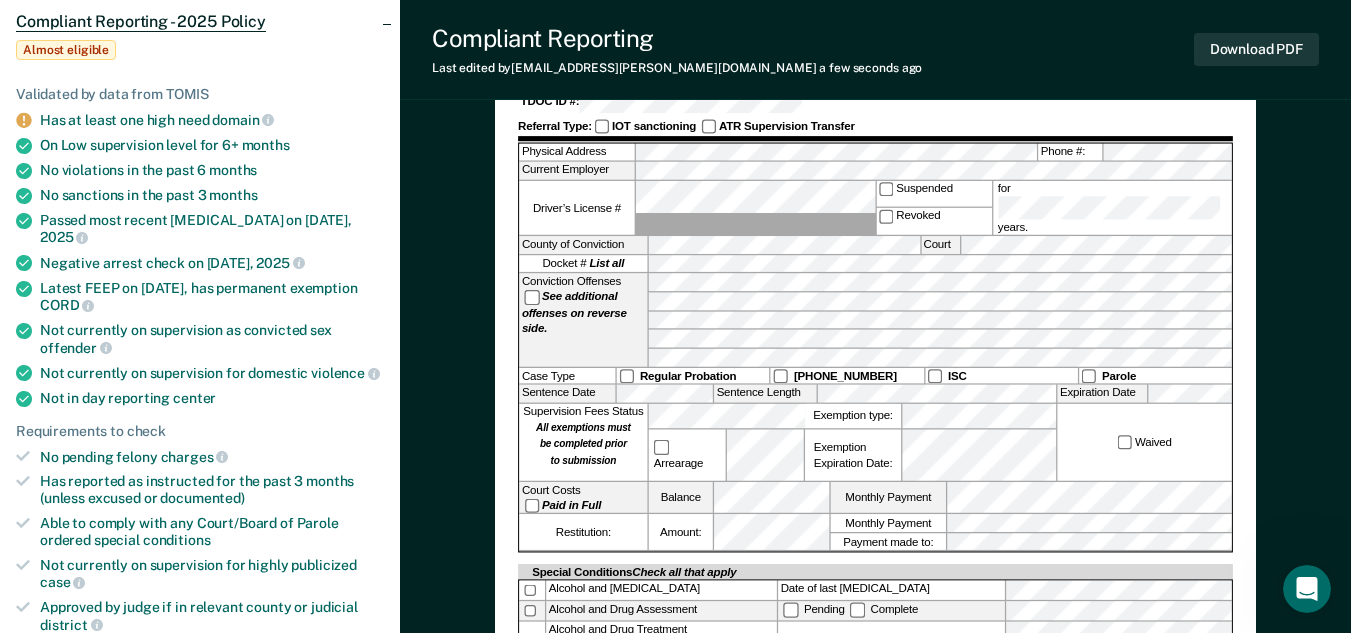 scroll, scrollTop: 200, scrollLeft: 0, axis: vertical 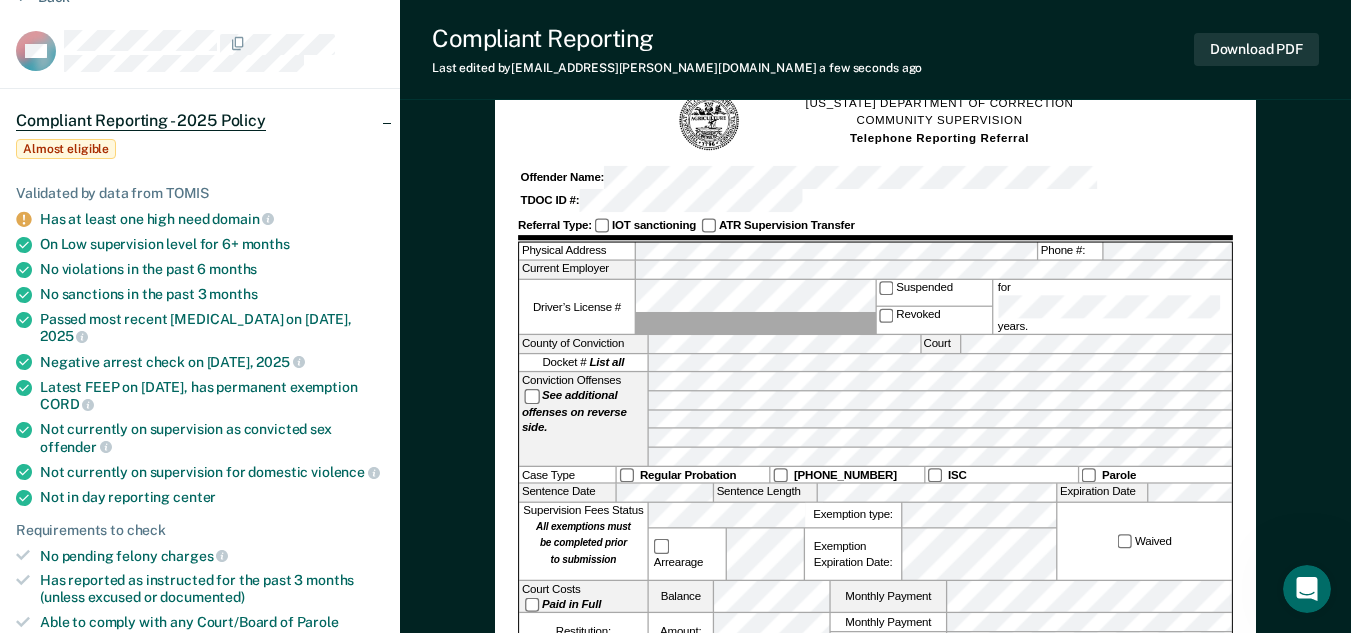 click on "Physical Address Phone #: Current Employer Driver’s License #  Suspended  Revoked for    years. County of Conviction Court Docket #   List all  Conviction Offenses See additional offenses on reverse side. Case Type   Regular Probation   40-35-313   ISC   Parole  Sentence Date Sentence Length Expiration Date Supervision Fees Status  All exemptions must  be completed prior  to submission  Arrearage Exemption type: Exemption Expiration Date:  Waived Court Costs Paid in Full Balance Monthly Payment Restitution: Amount: Monthly Payment Payment made to:" at bounding box center [875, 446] 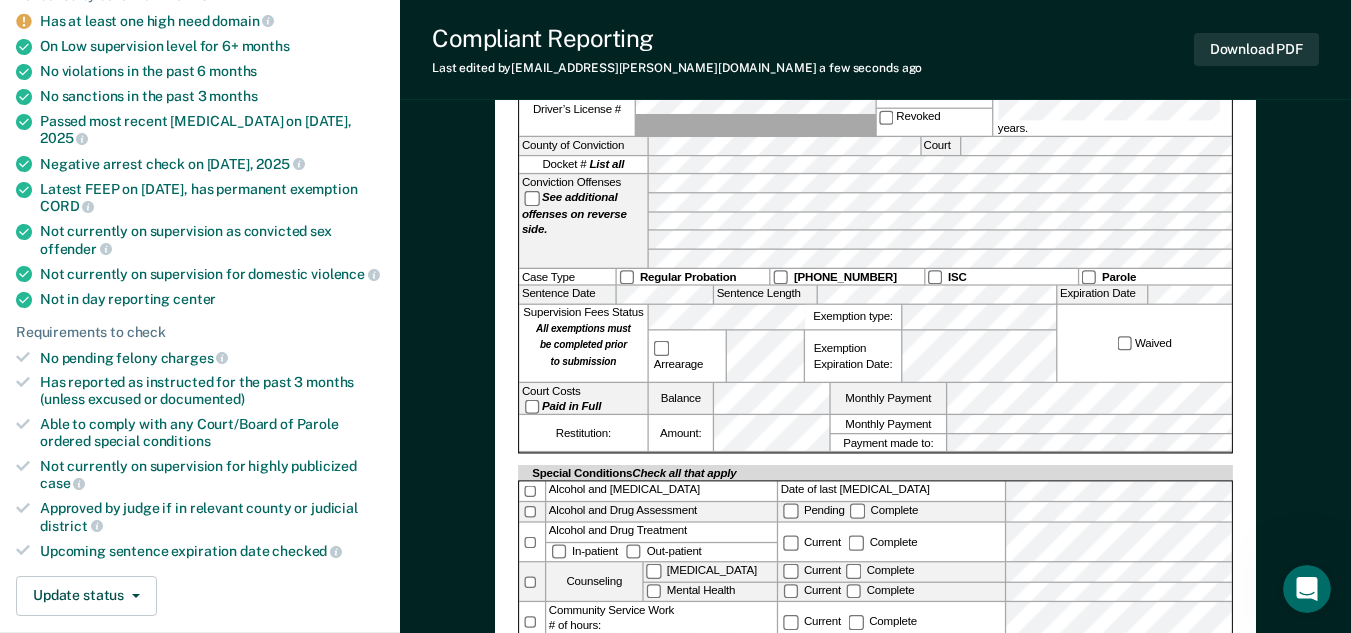 scroll, scrollTop: 300, scrollLeft: 0, axis: vertical 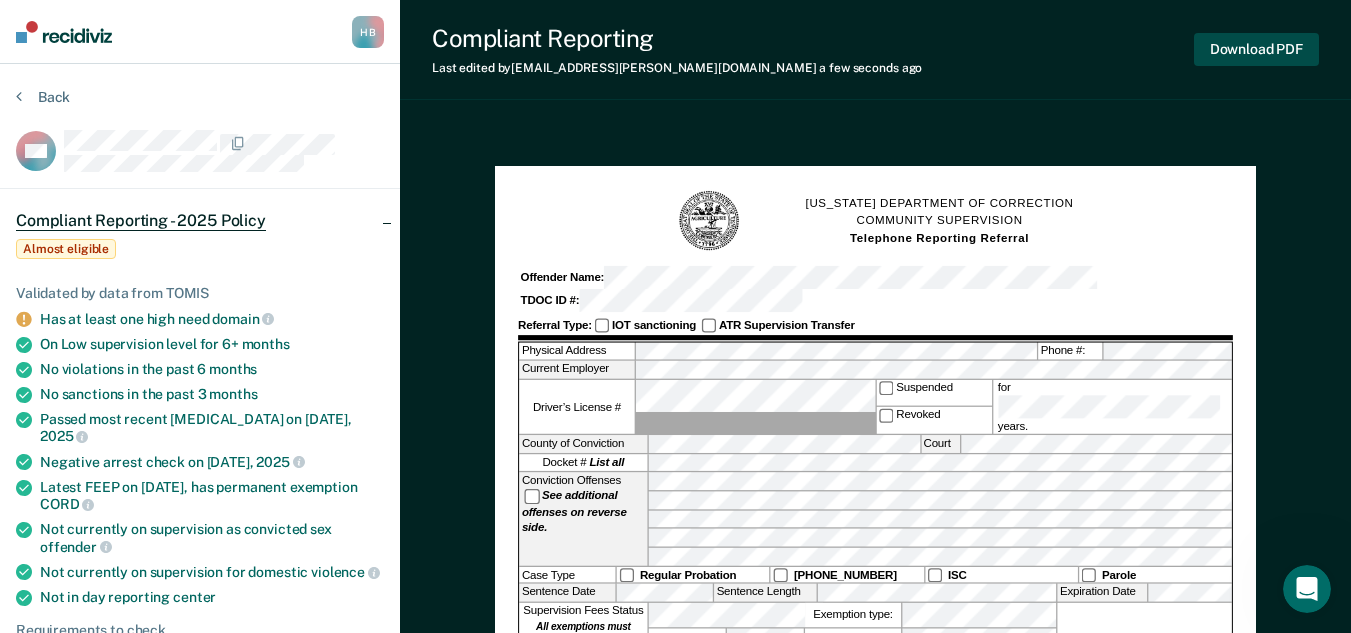 click on "Download PDF" at bounding box center (1256, 49) 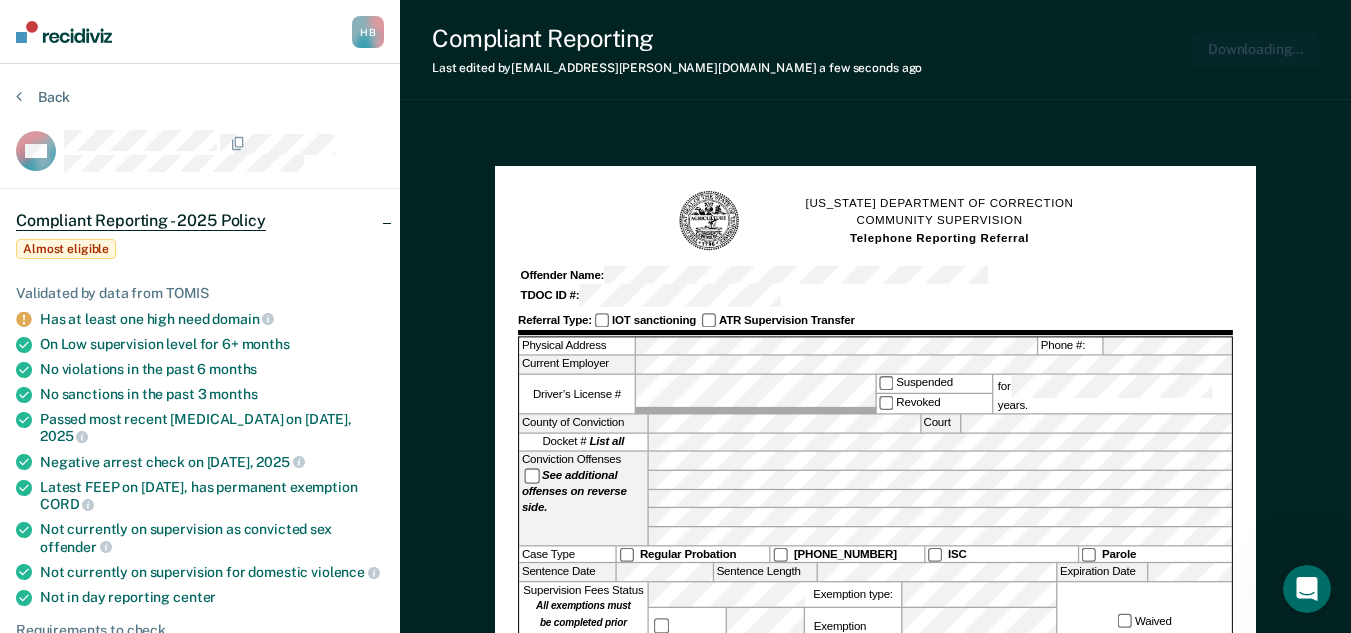 scroll, scrollTop: 0, scrollLeft: 0, axis: both 